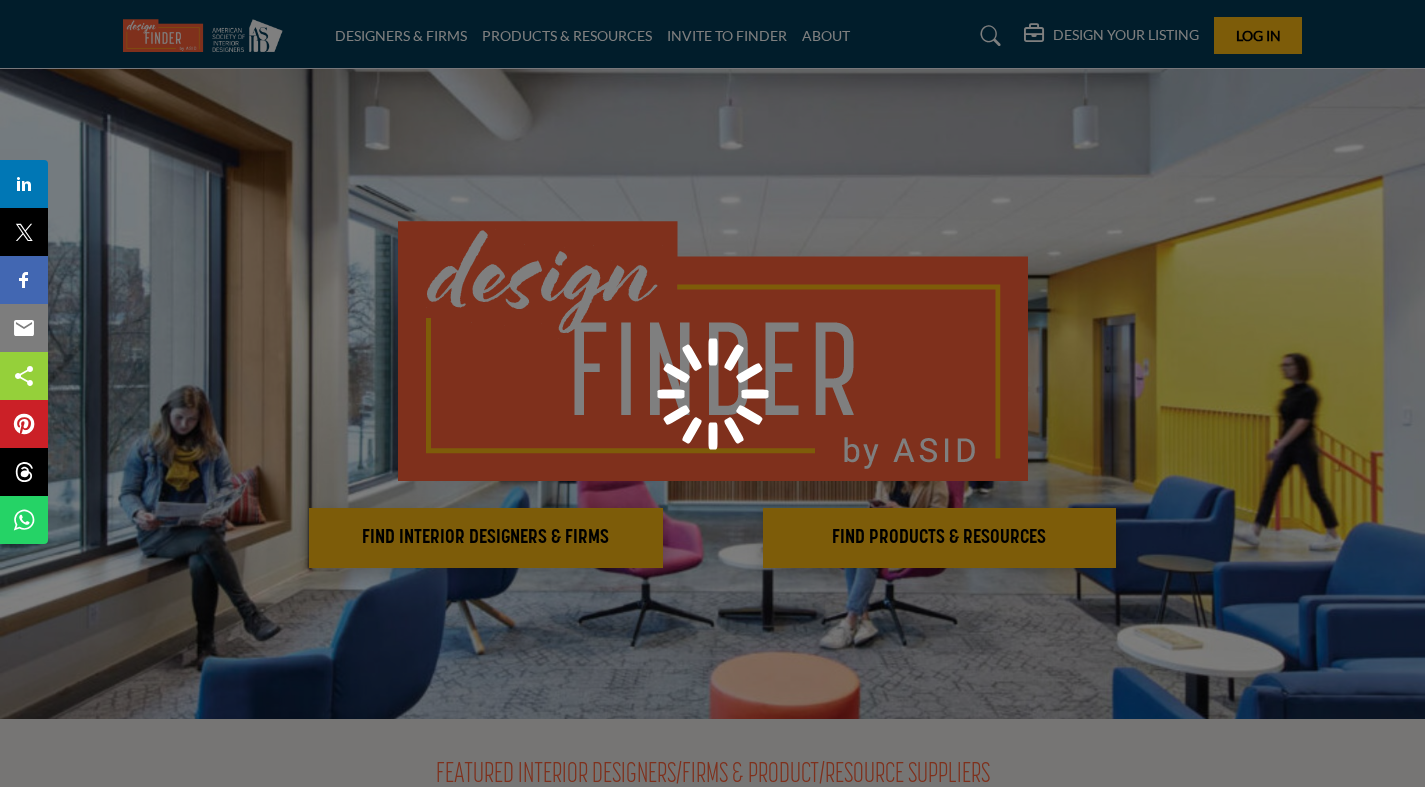 click at bounding box center (712, 393) 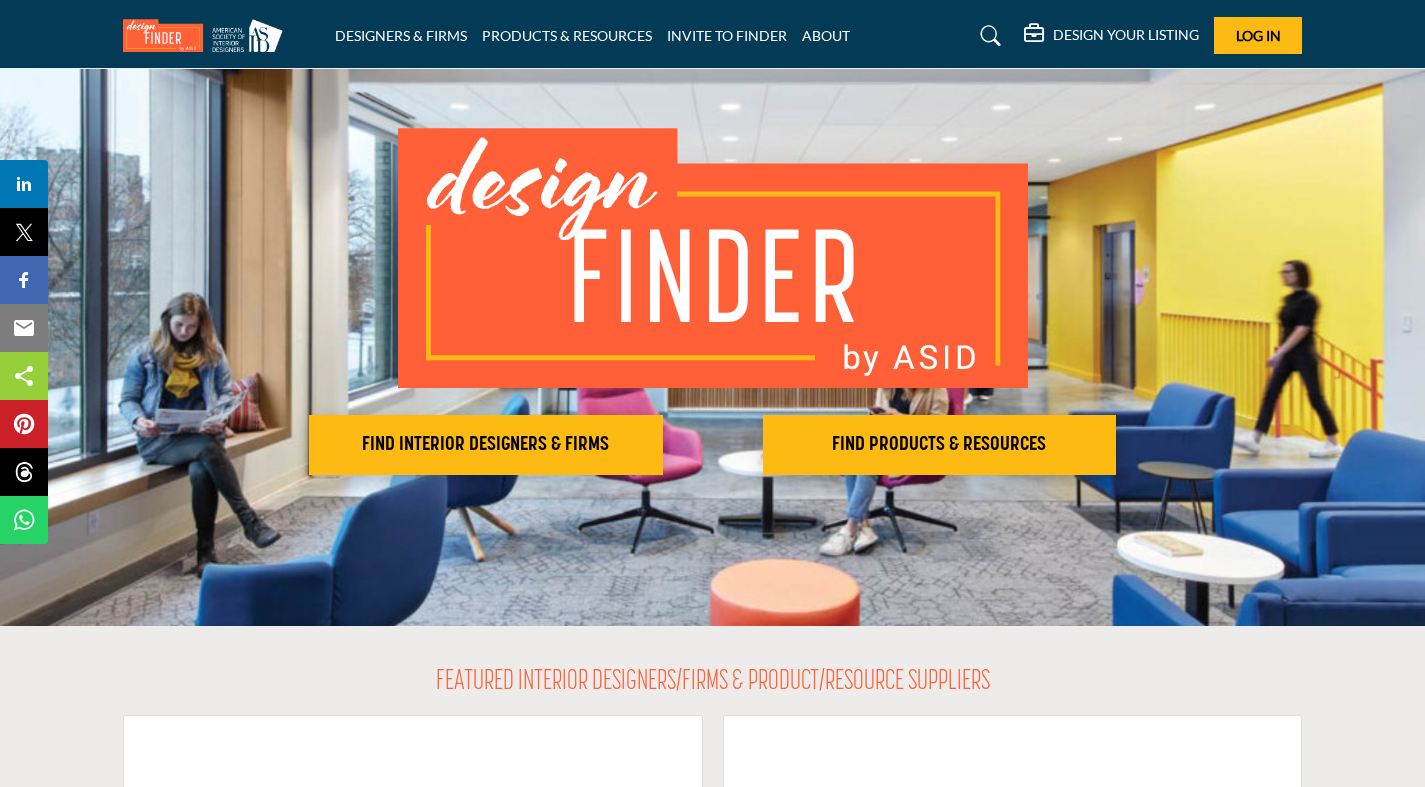 scroll, scrollTop: 105, scrollLeft: 0, axis: vertical 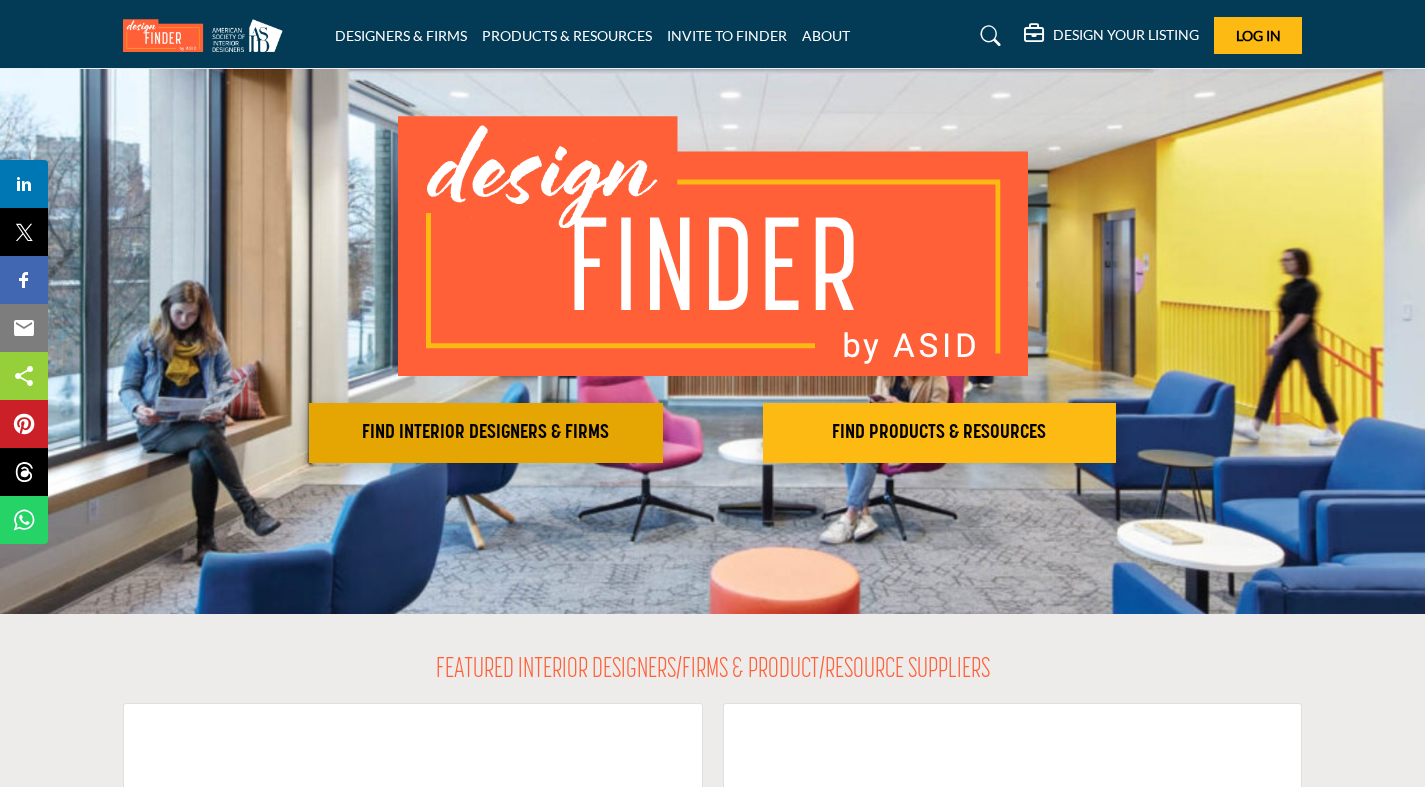 click on "FIND INTERIOR DESIGNERS & FIRMS" at bounding box center (486, 433) 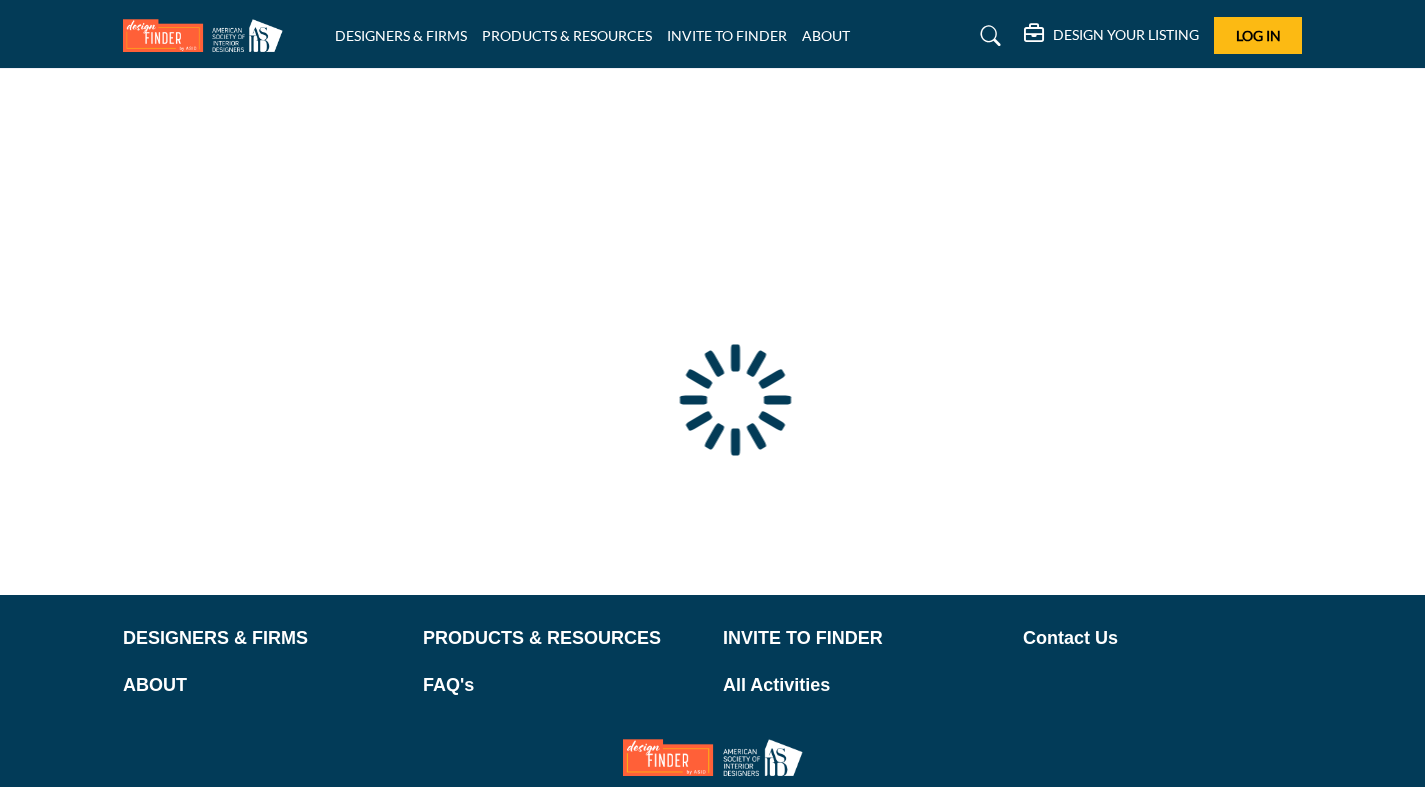 scroll, scrollTop: 0, scrollLeft: 0, axis: both 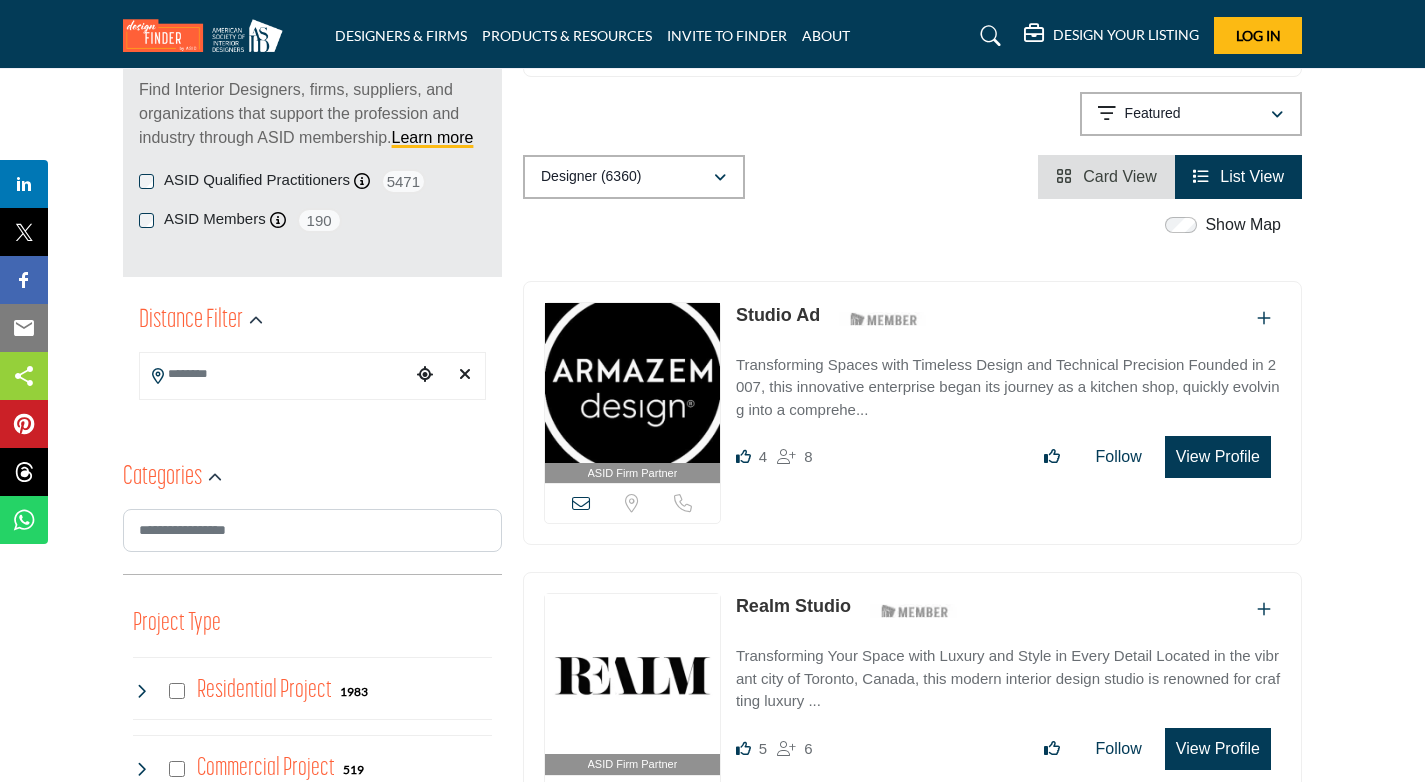 click on "Designer (6360)
All
(6630)
Designer
(6360)
Products
(3)
Projects
(270)
Card View
List View" at bounding box center [912, 177] 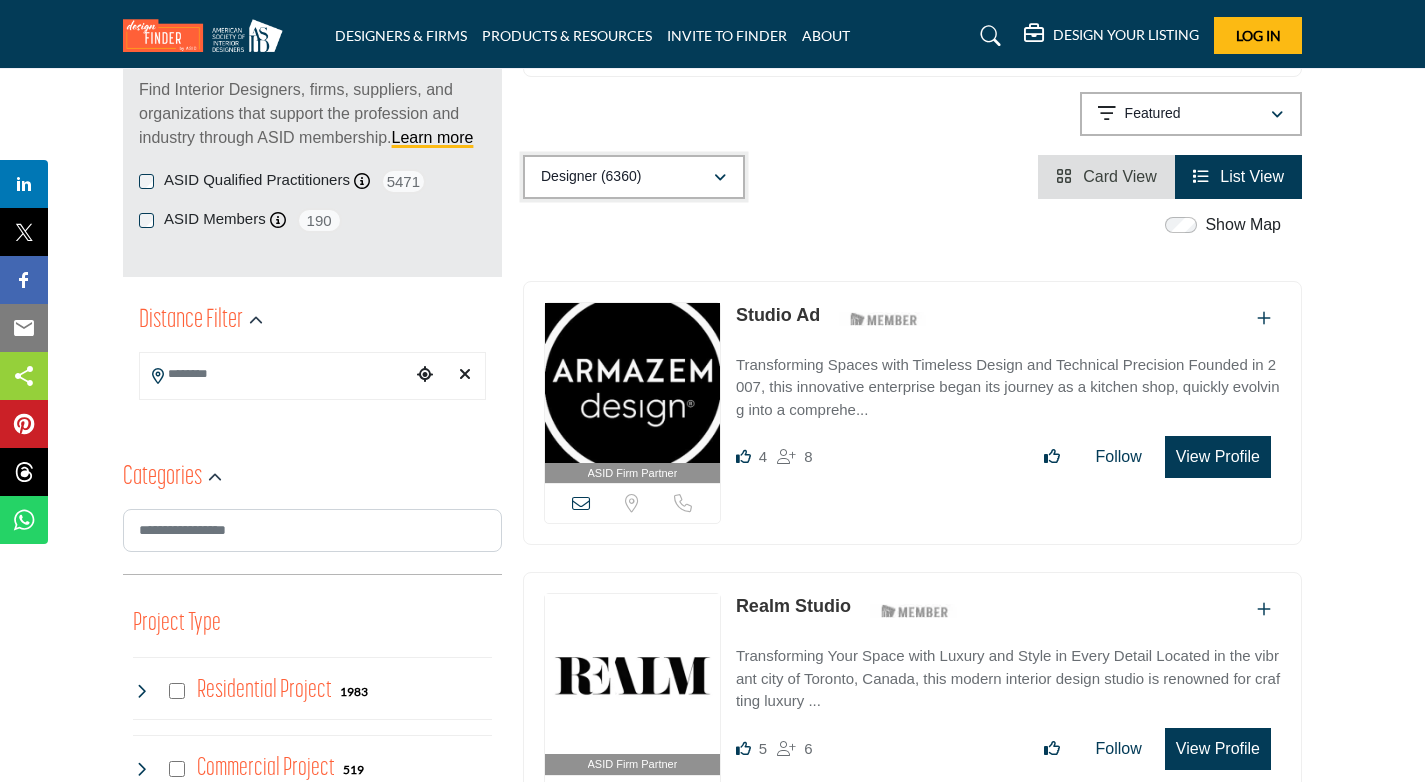 click on "Designer (6360)" at bounding box center [627, 177] 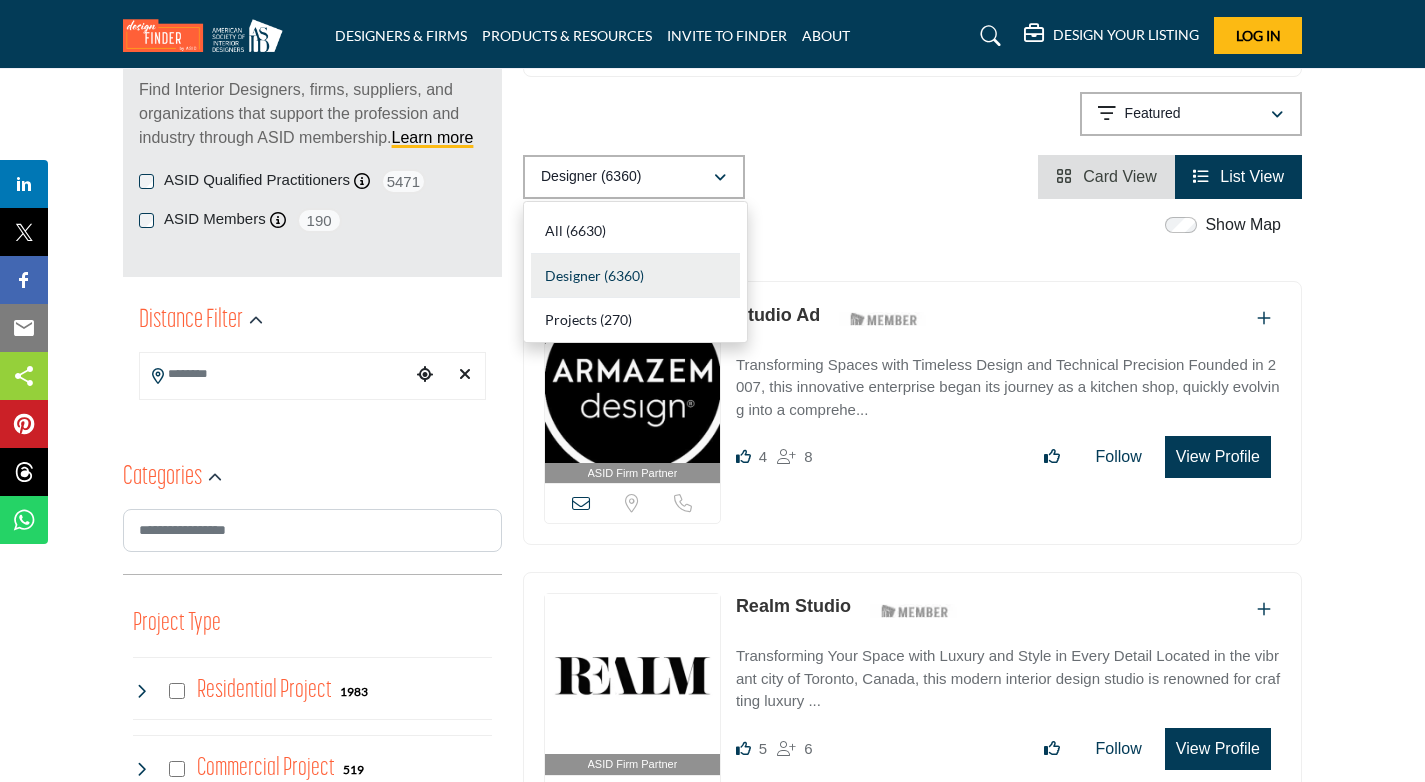 click on "Show Map" at bounding box center [902, 226] 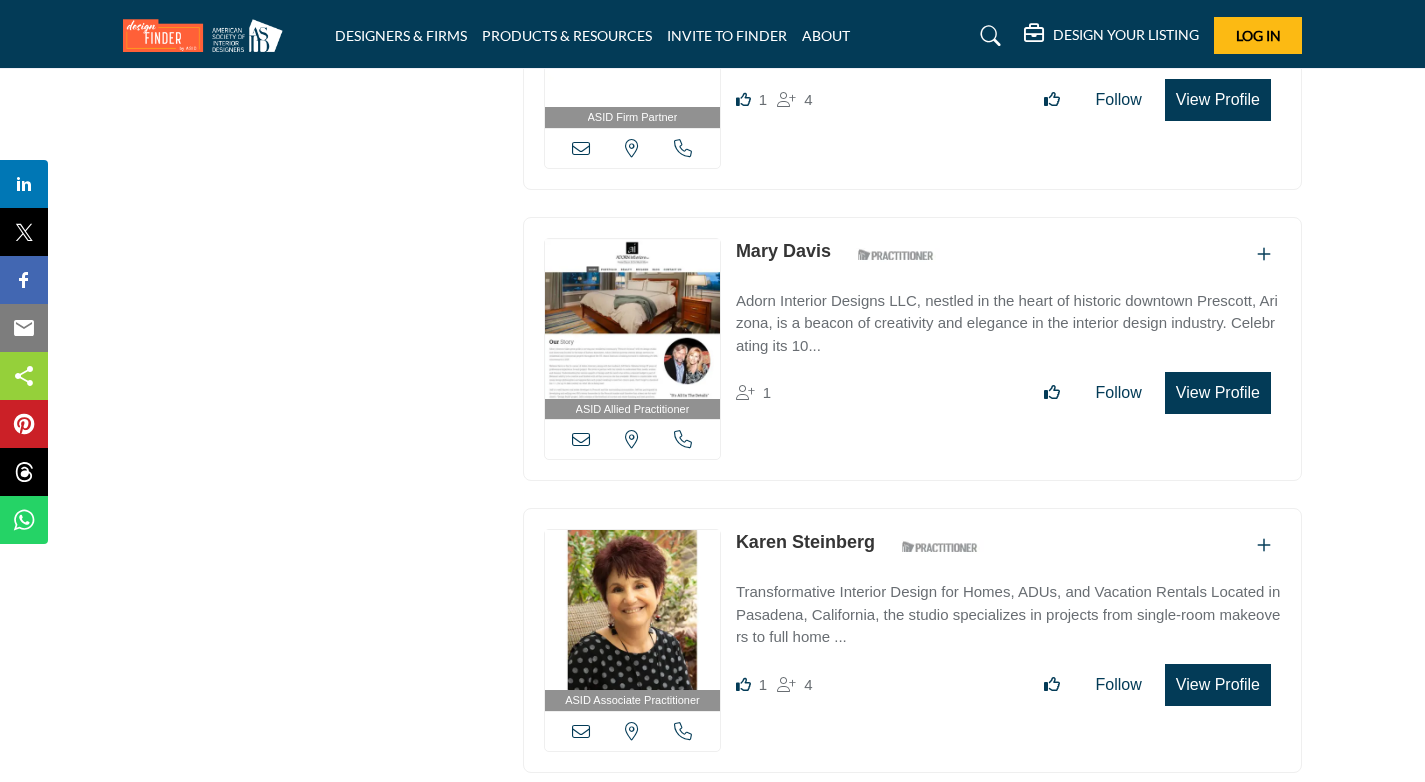scroll, scrollTop: 3847, scrollLeft: 0, axis: vertical 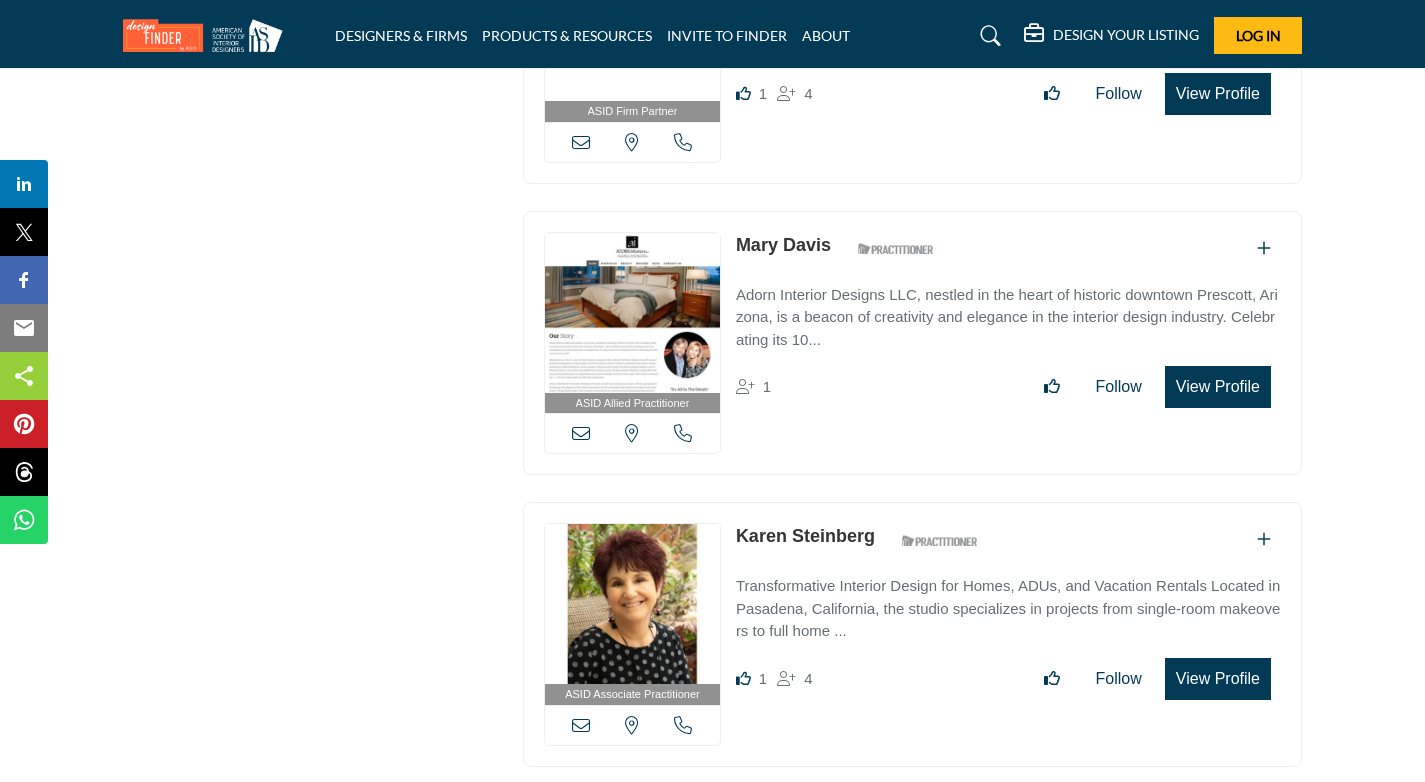 click at bounding box center (581, 142) 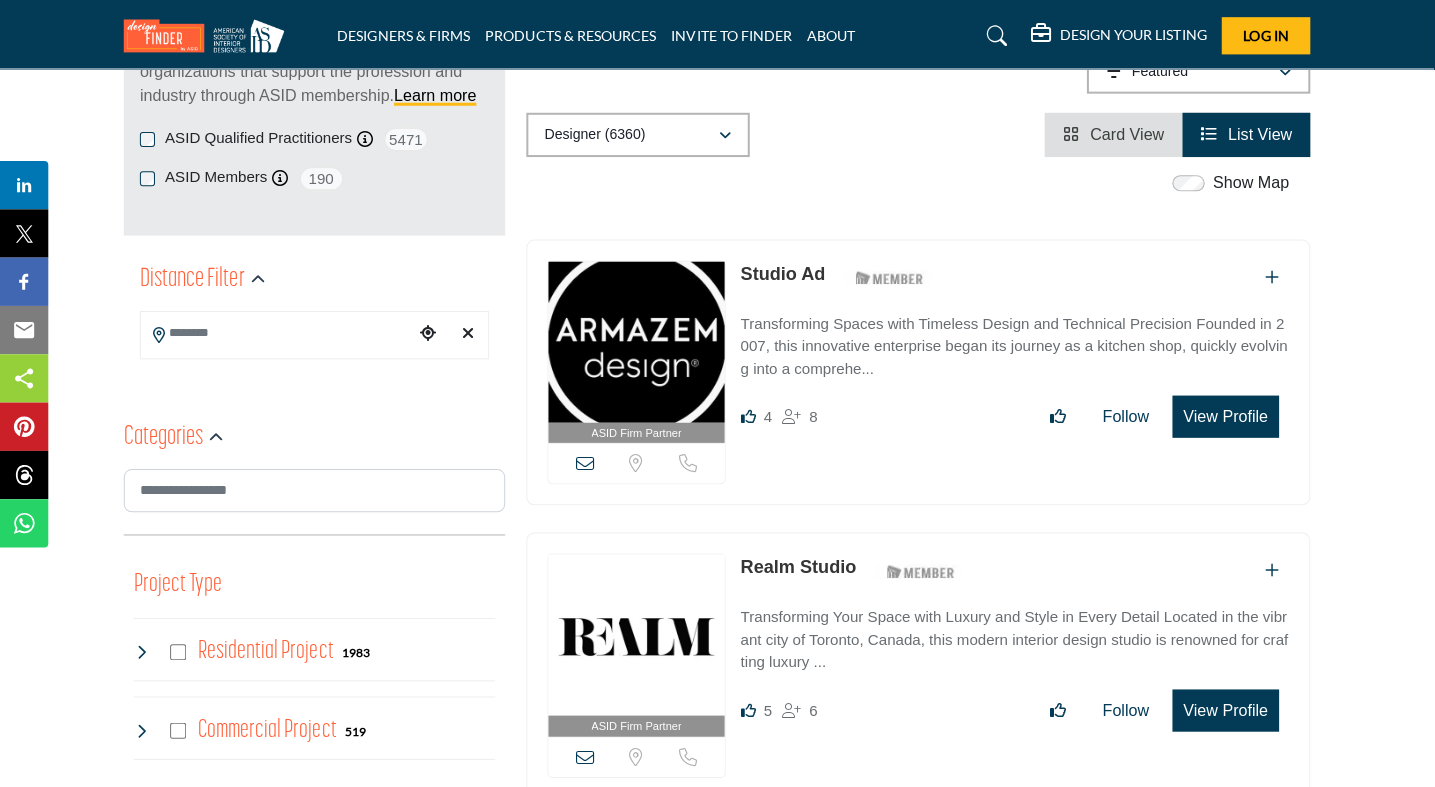 scroll, scrollTop: 324, scrollLeft: 0, axis: vertical 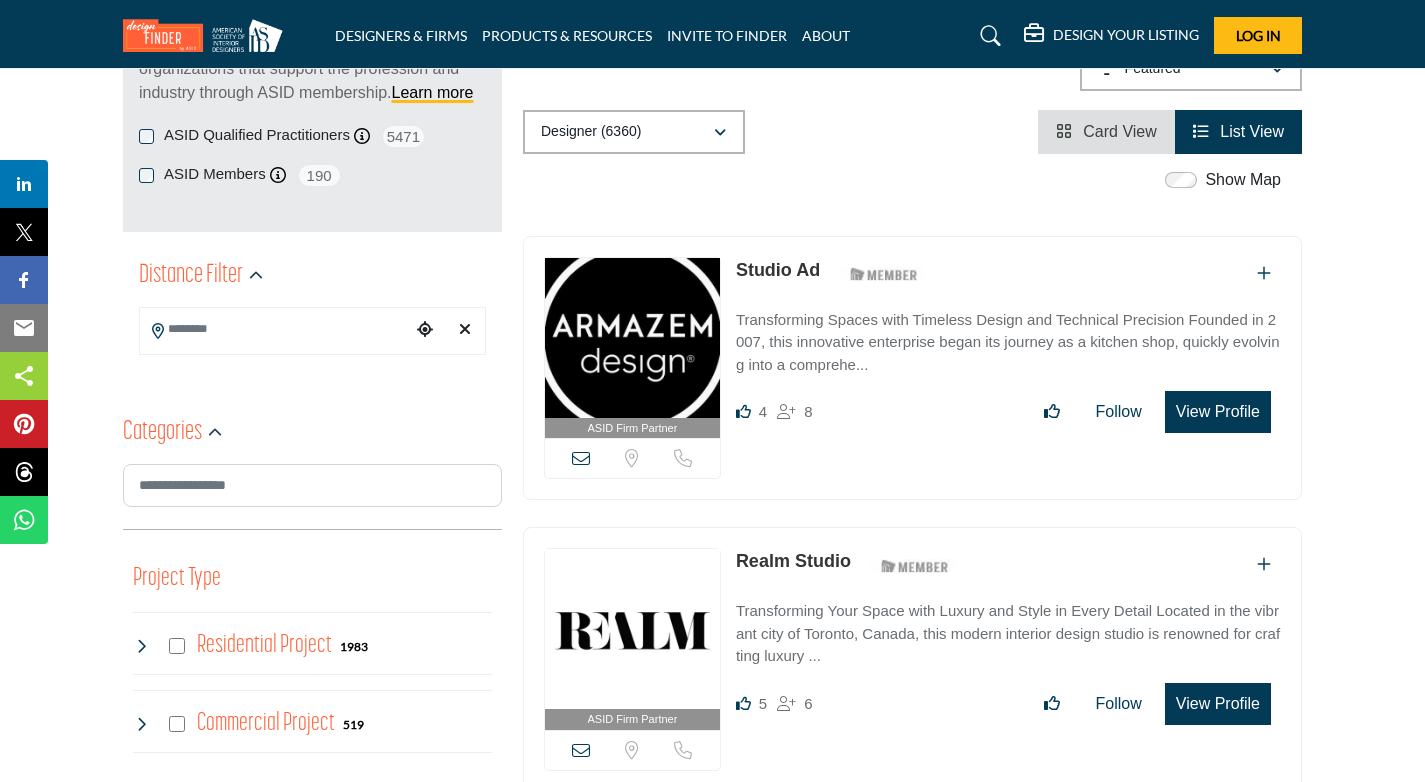 click on "View Profile" at bounding box center (1218, 412) 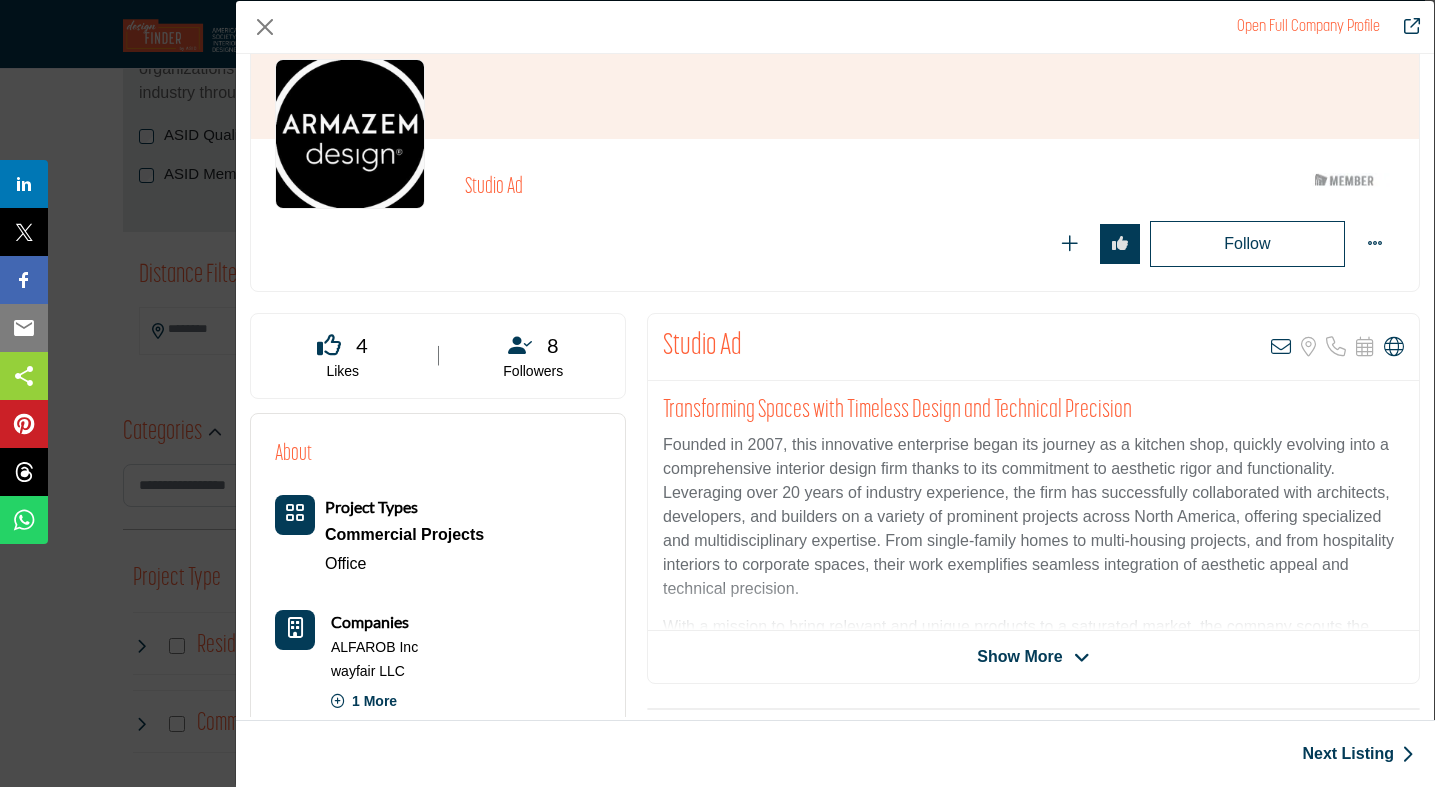 scroll, scrollTop: 0, scrollLeft: 0, axis: both 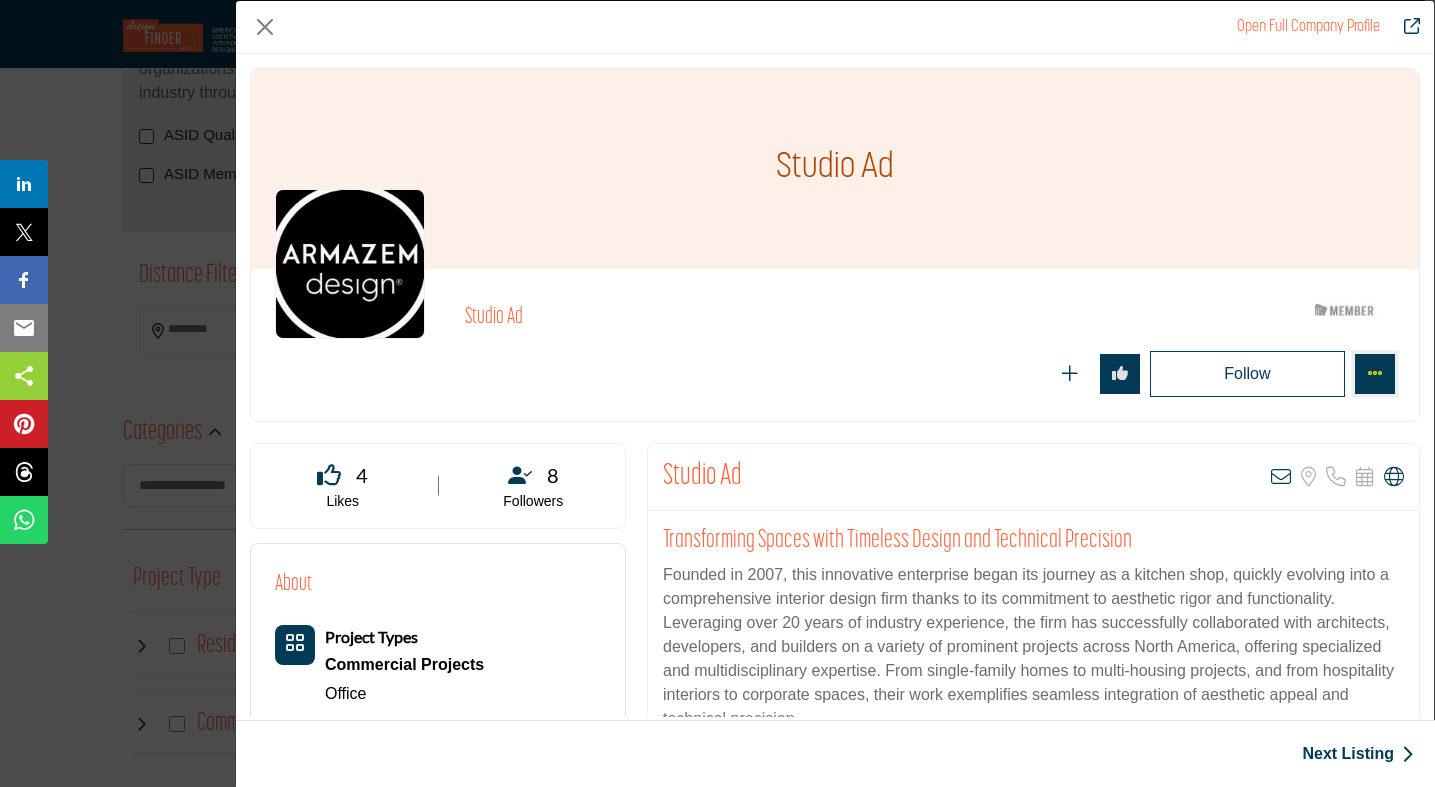 click at bounding box center [1375, 373] 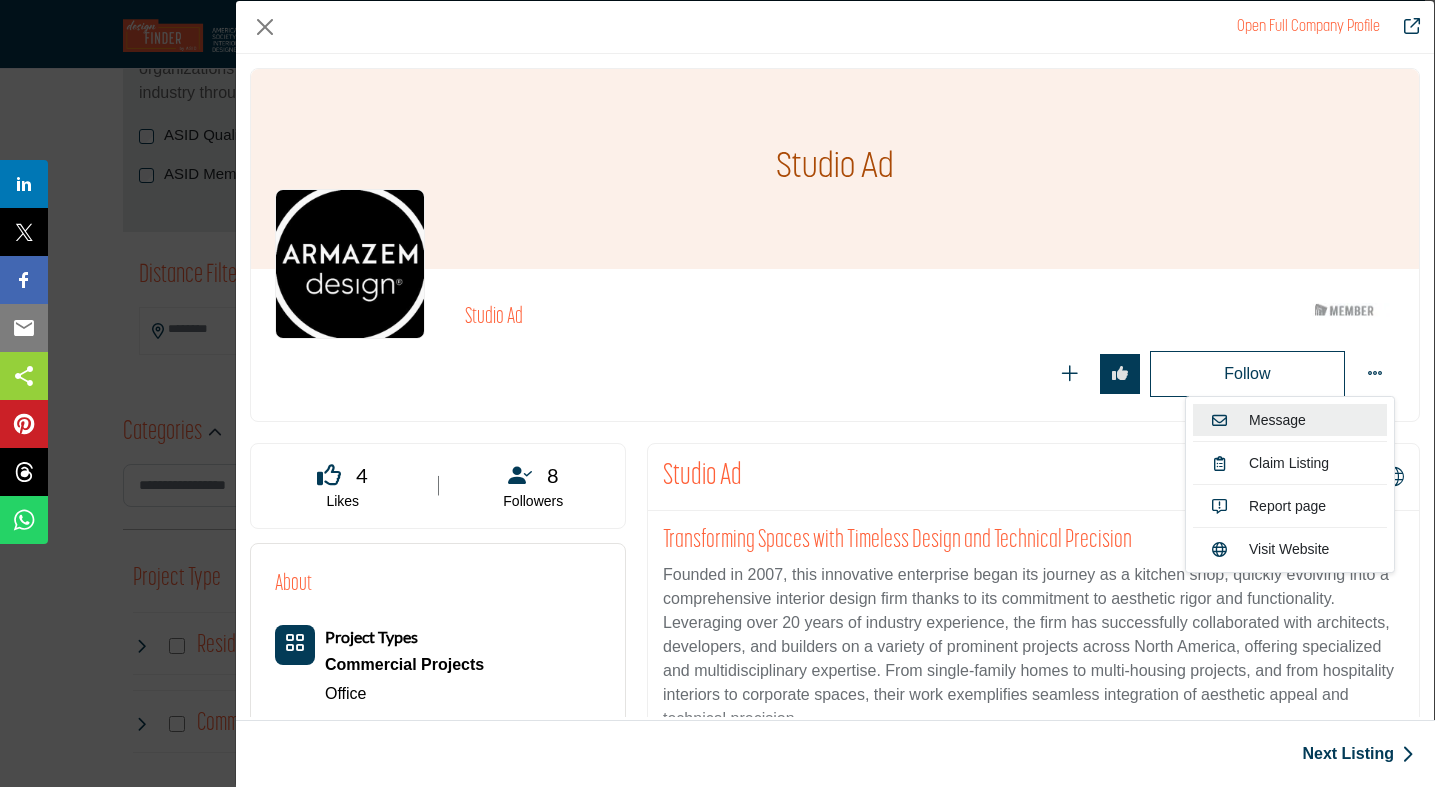 click on "Message" at bounding box center [1290, 420] 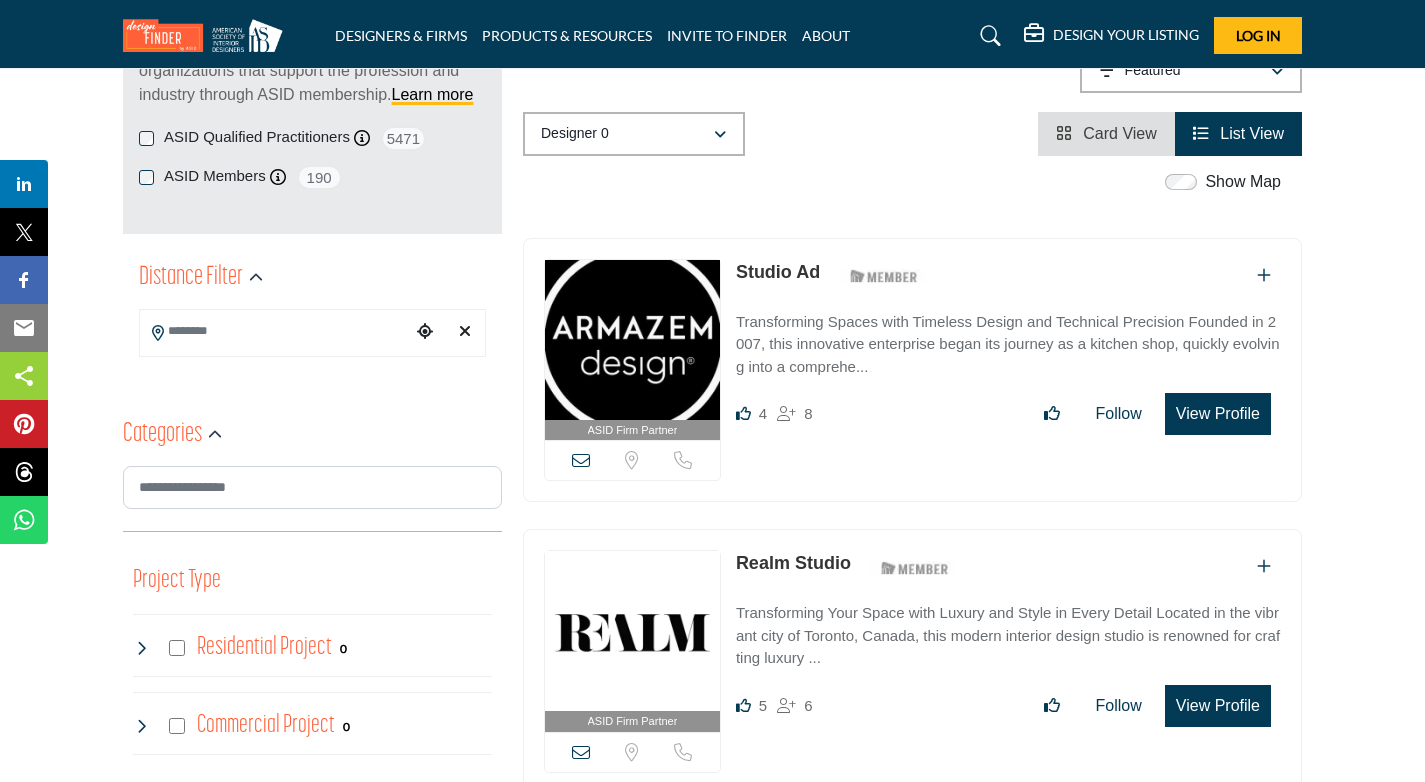 scroll, scrollTop: 322, scrollLeft: 0, axis: vertical 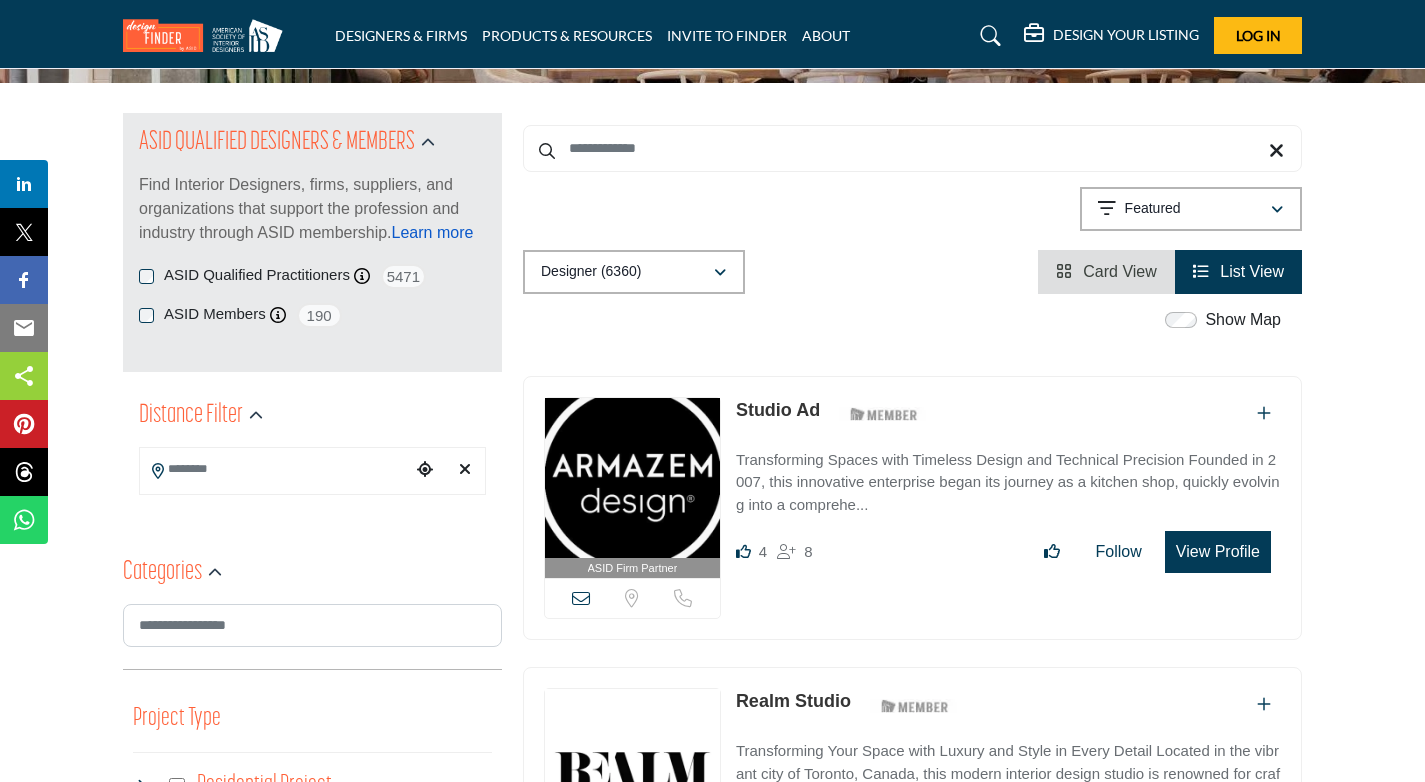 click on "Learn more" at bounding box center (433, 232) 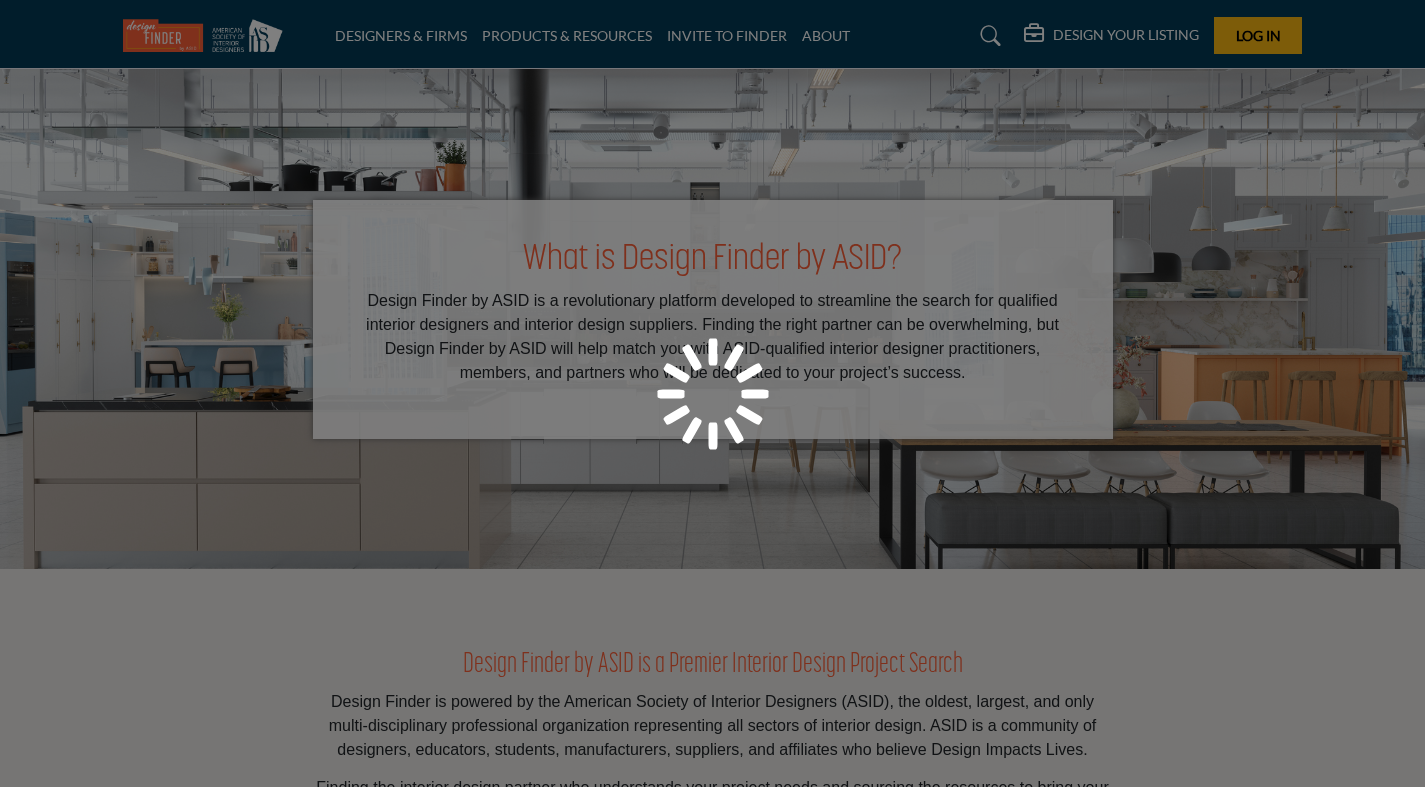 scroll, scrollTop: 0, scrollLeft: 0, axis: both 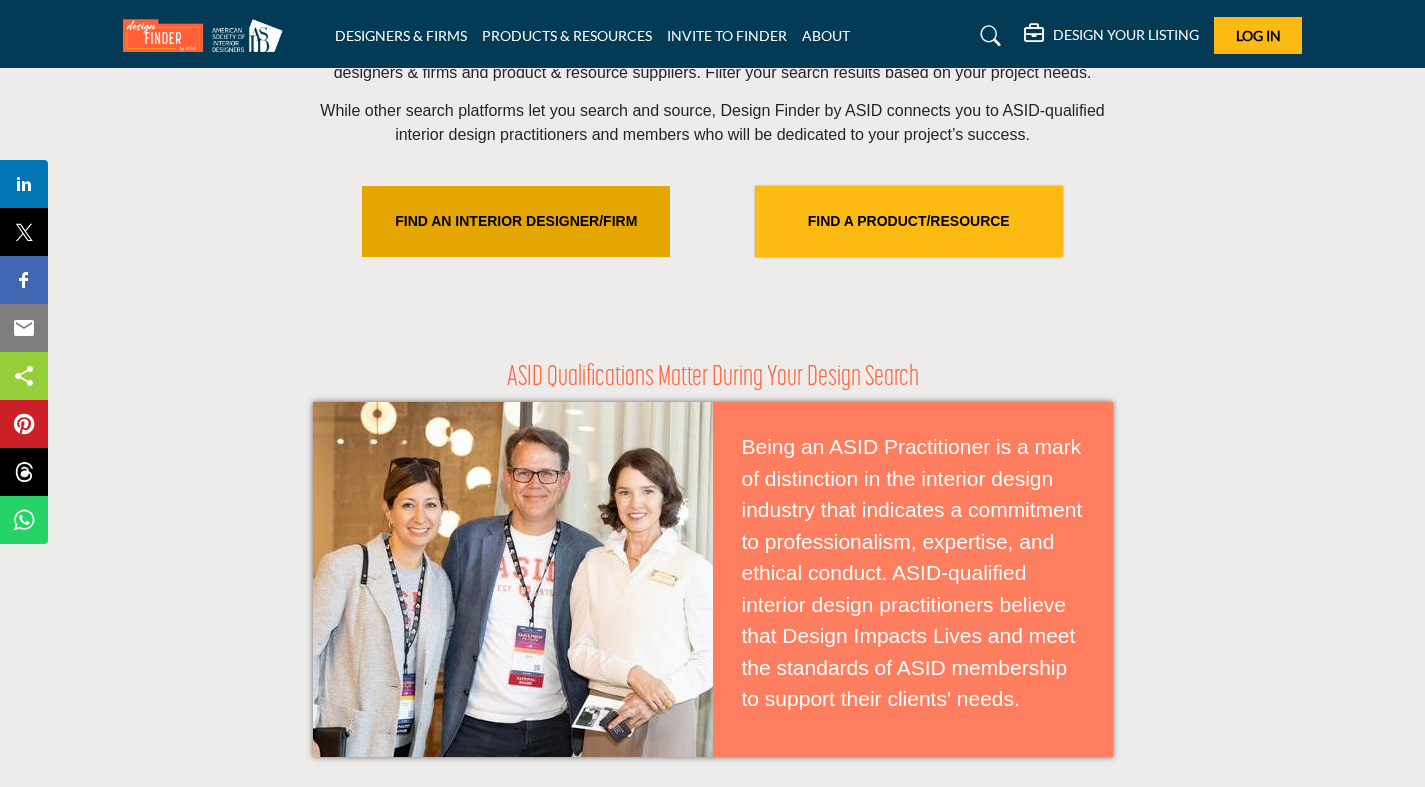 click on "FIND AN INTERIOR DESIGNER/FIRM" at bounding box center (516, 221) 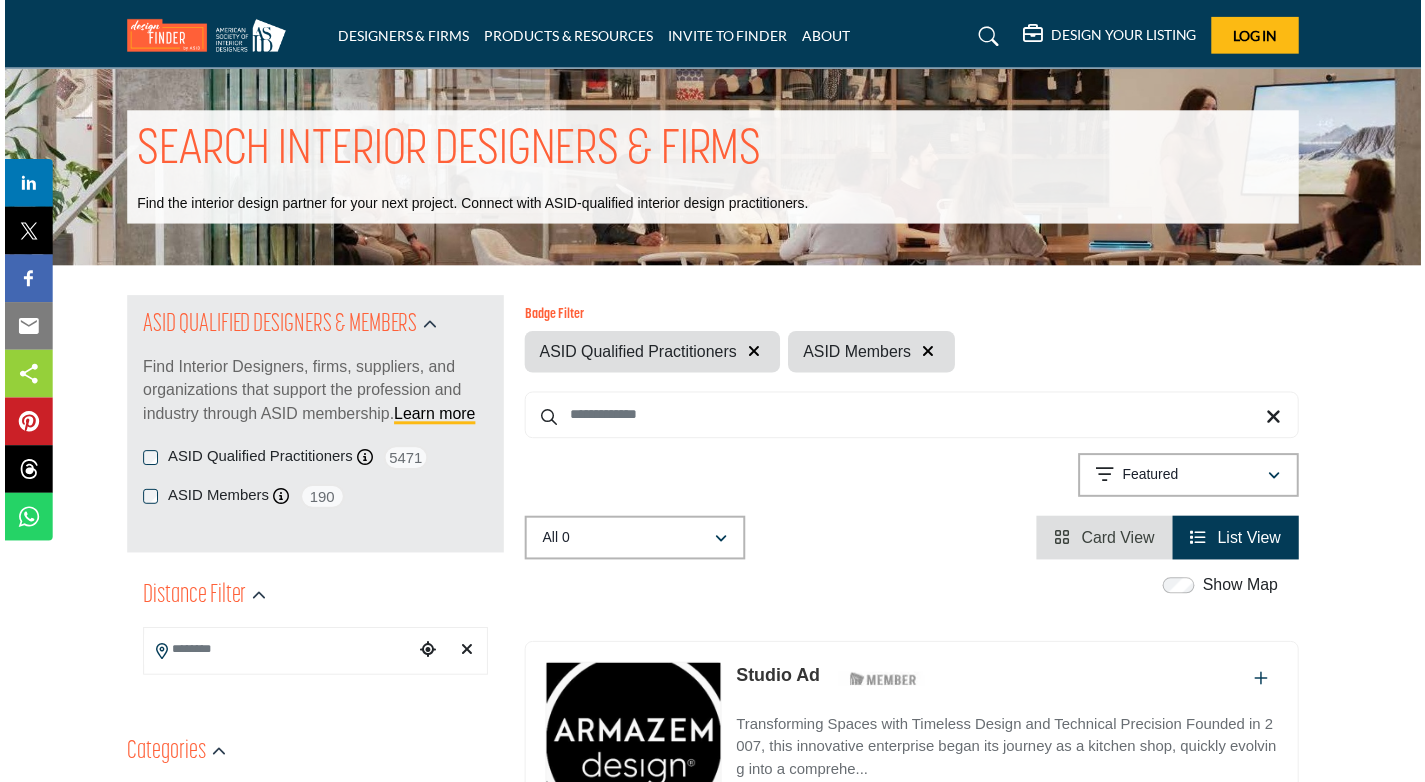 scroll, scrollTop: 0, scrollLeft: 0, axis: both 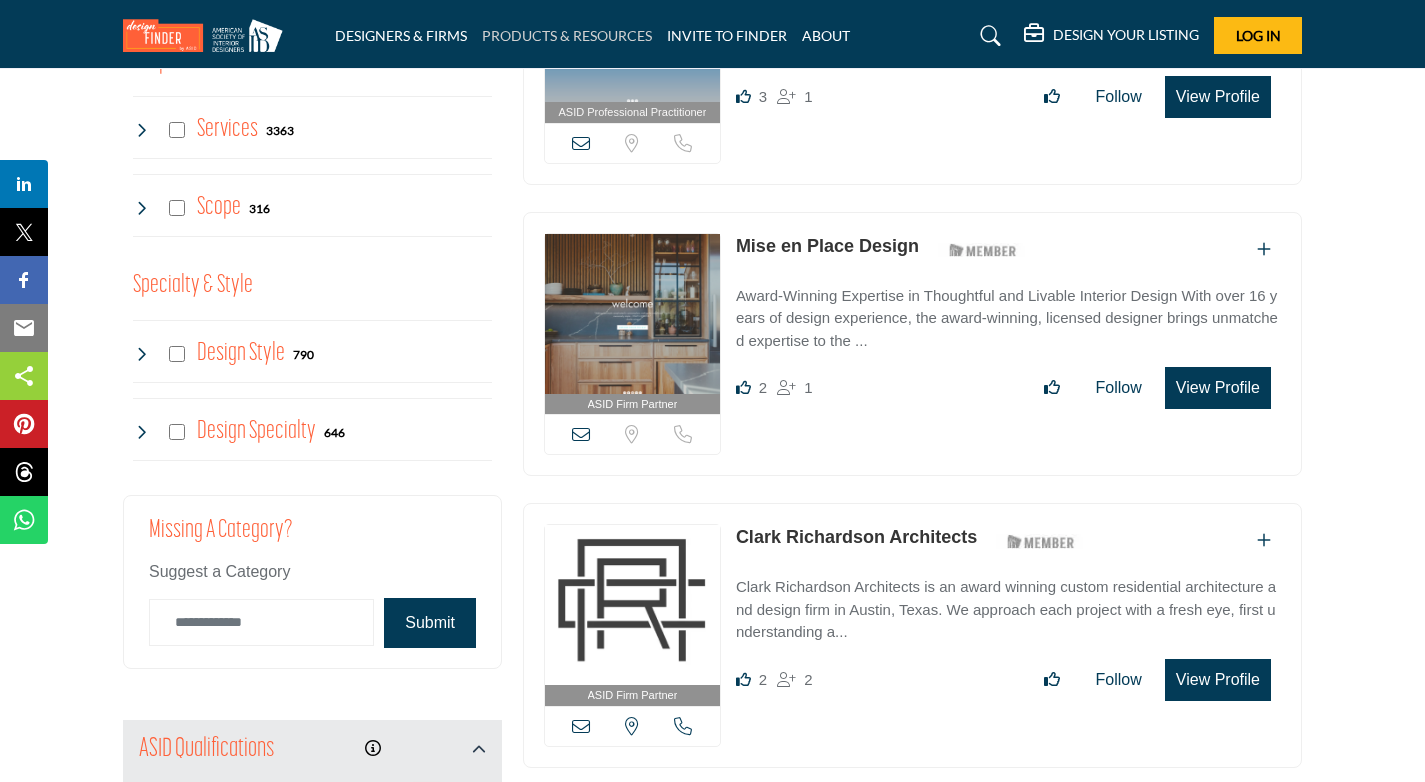 click on "PRODUCTS & RESOURCES" at bounding box center [567, 35] 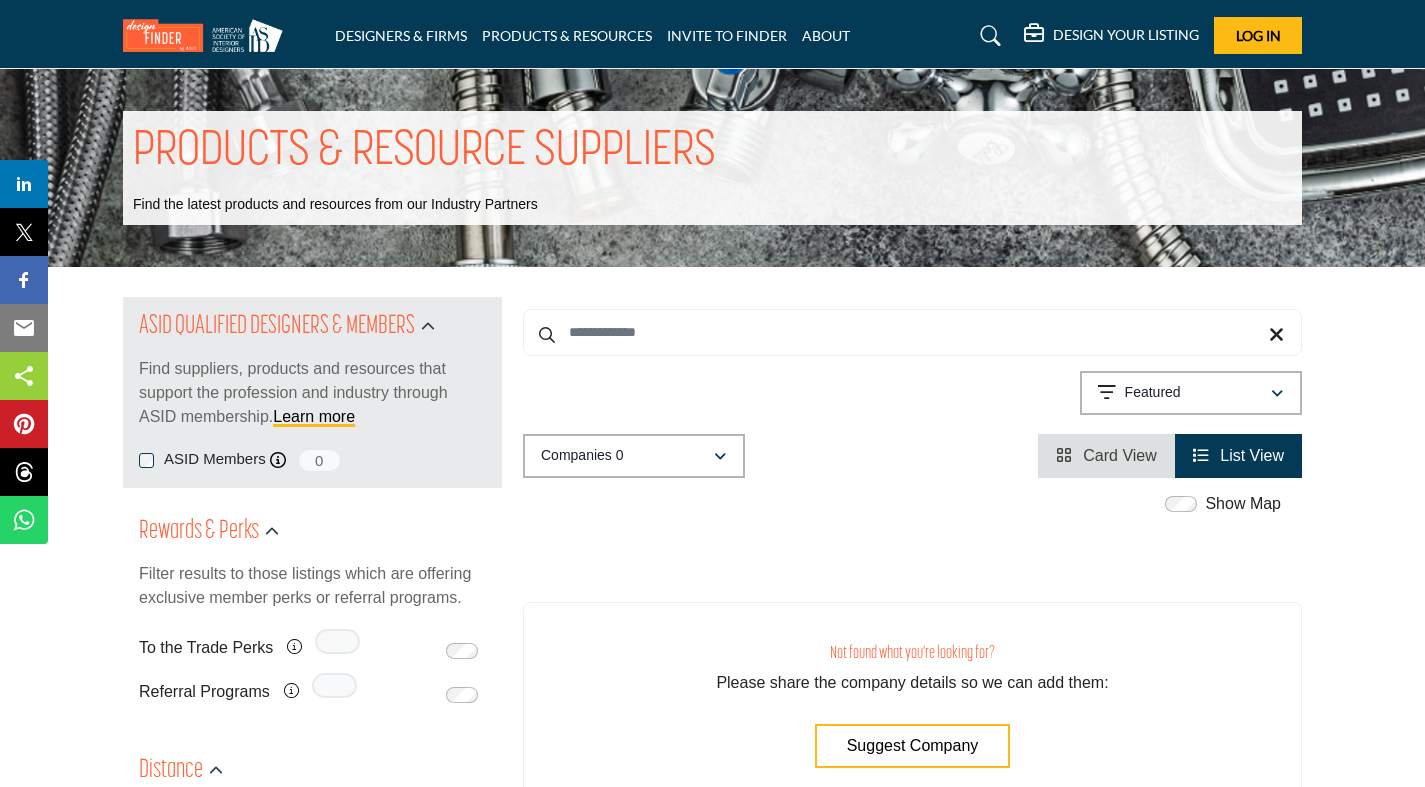 scroll, scrollTop: 0, scrollLeft: 0, axis: both 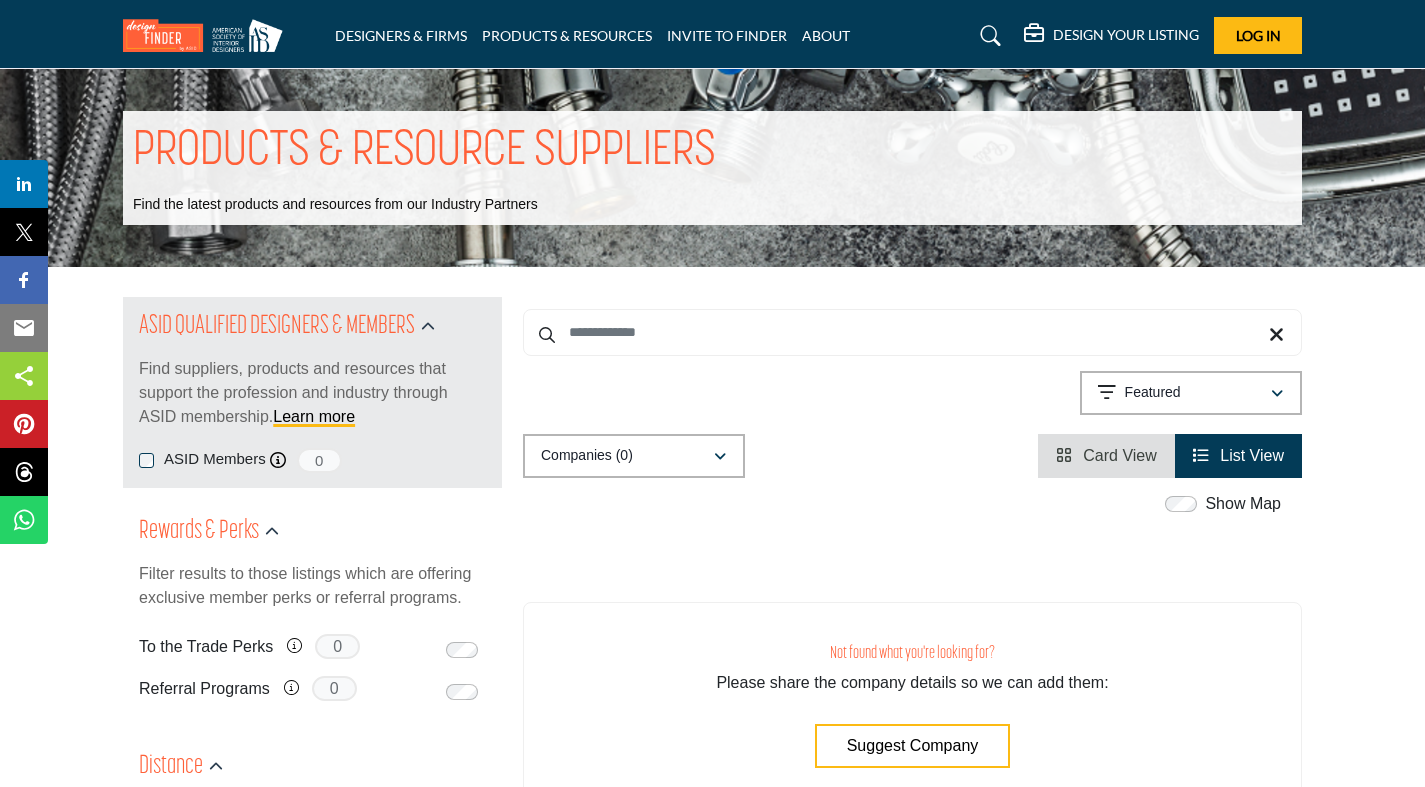 click on "PRODUCTS & RESOURCE SUPPLIERS
Find the latest products and resources from our Industry Partners" at bounding box center (712, 168) 